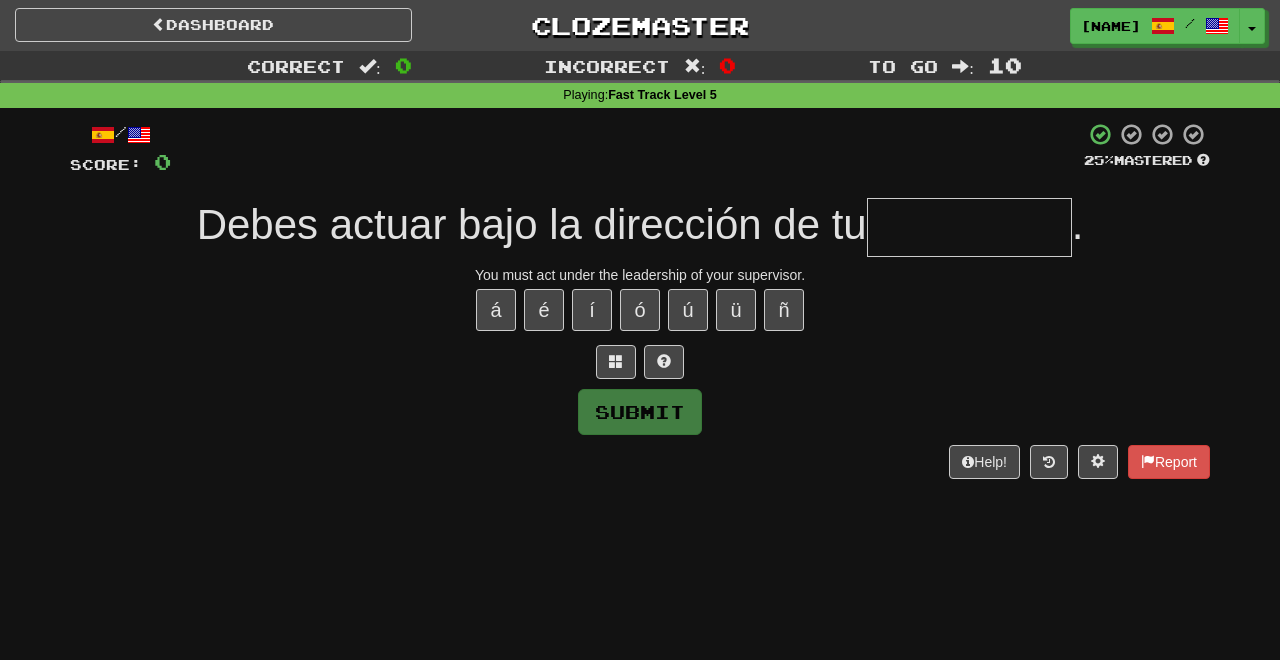 scroll, scrollTop: 0, scrollLeft: 0, axis: both 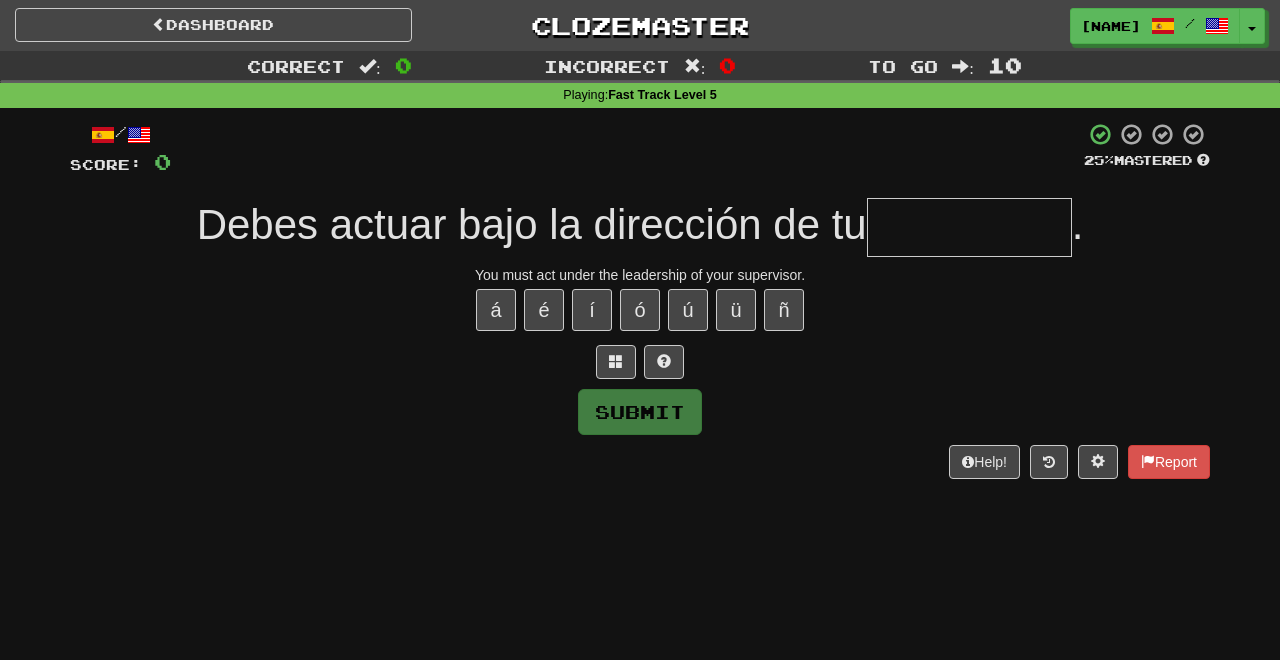 click at bounding box center (969, 227) 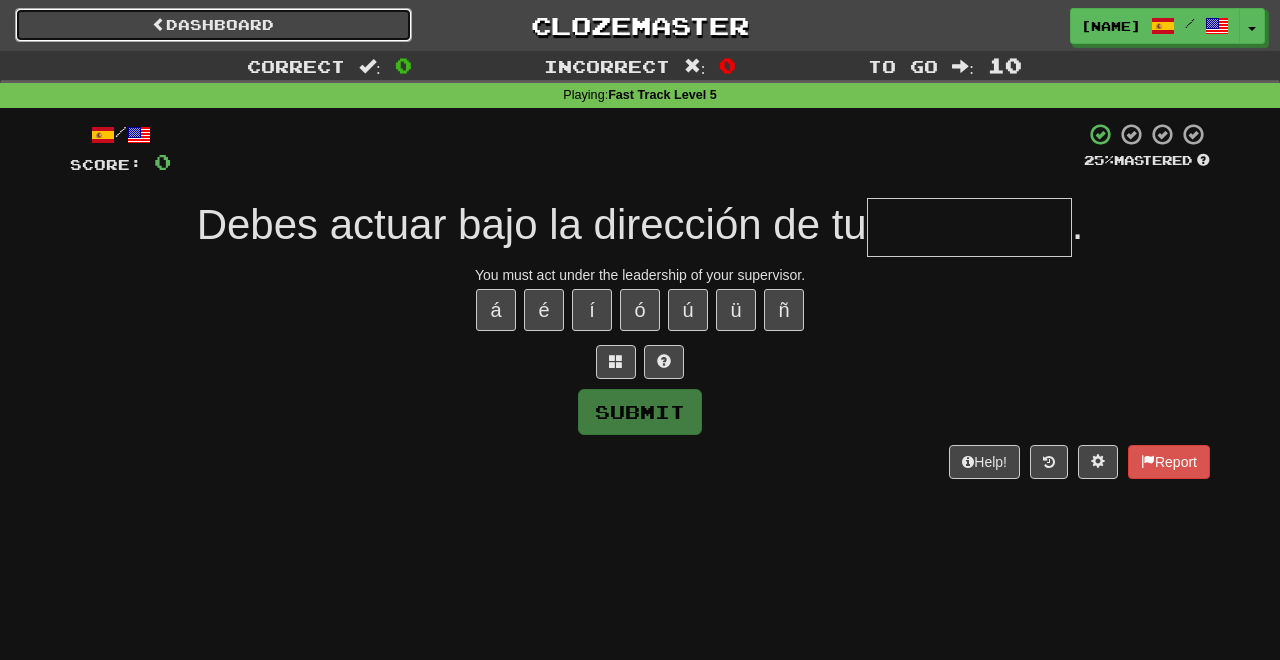 click on "Dashboard" at bounding box center (213, 25) 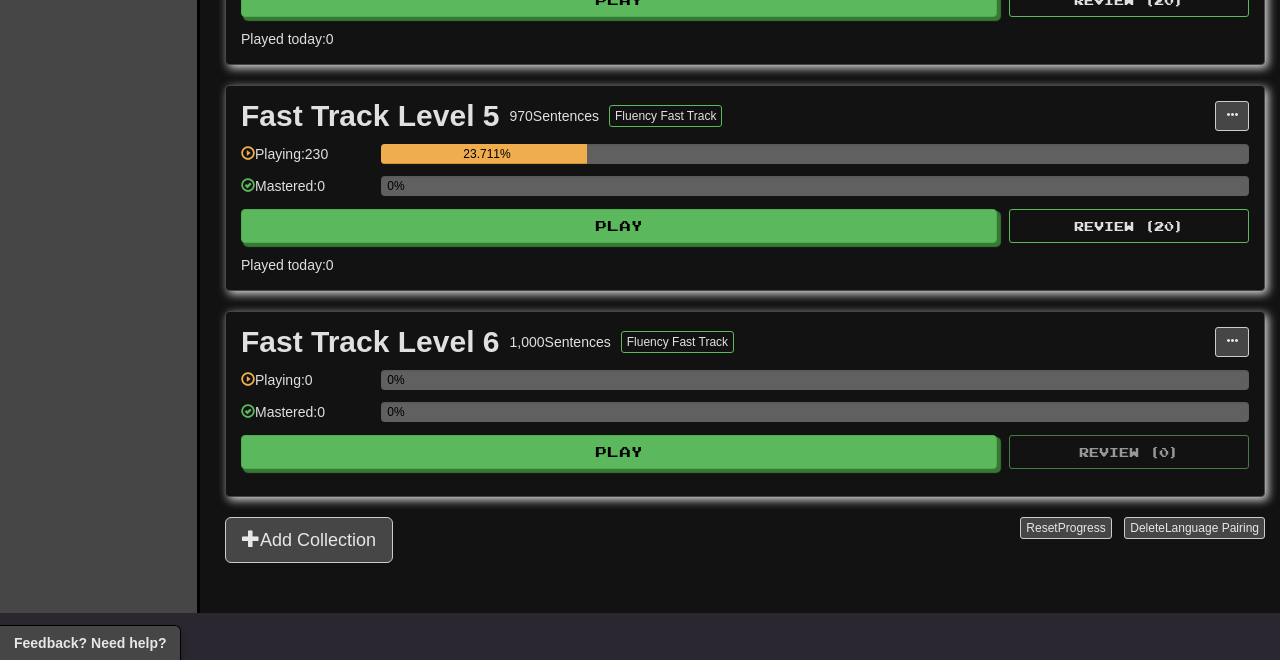 scroll, scrollTop: 1476, scrollLeft: 0, axis: vertical 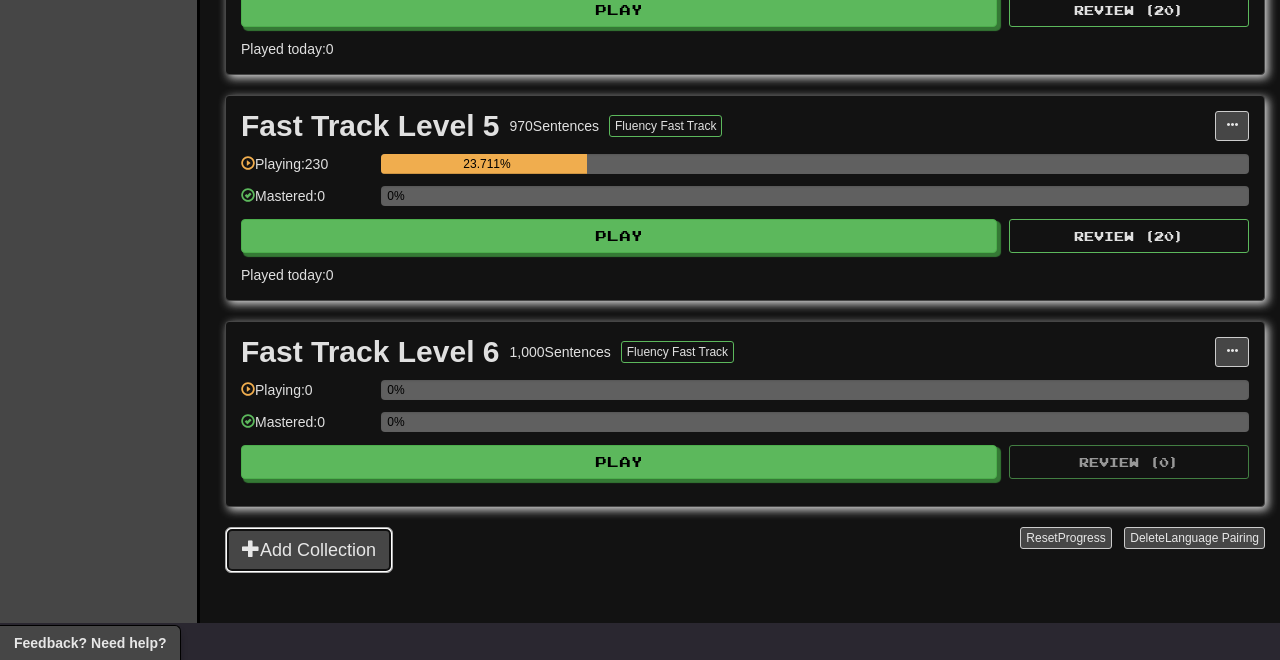 click on "Add Collection" at bounding box center [309, 550] 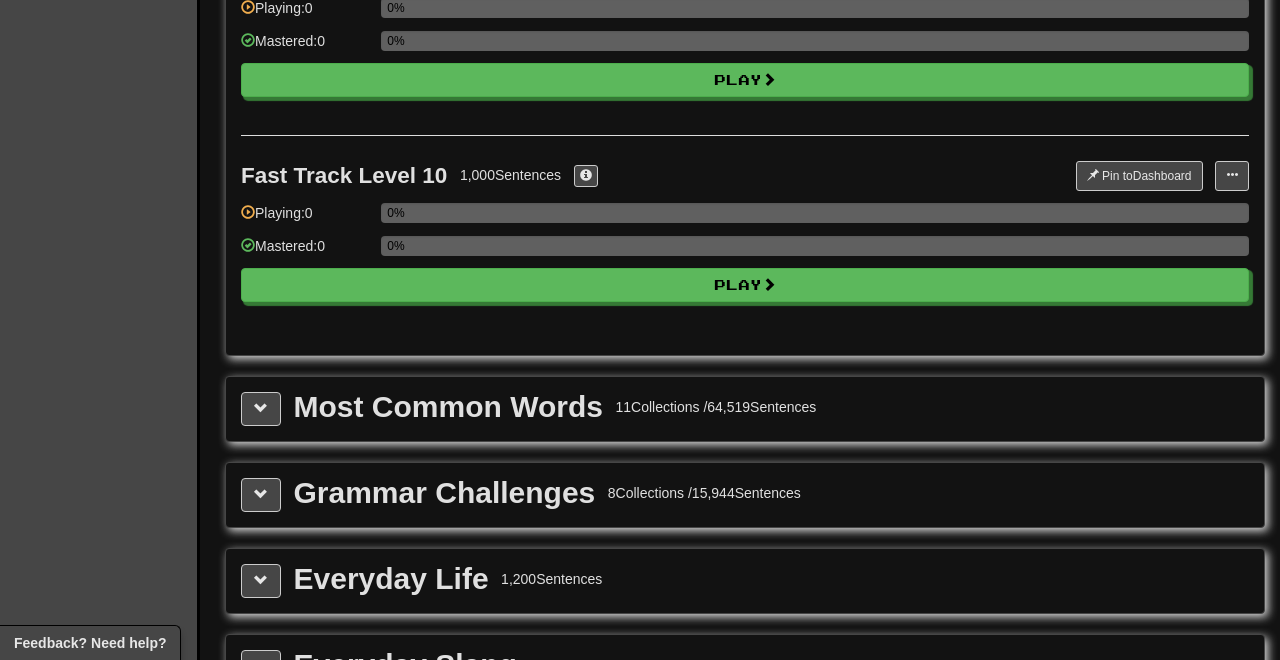 scroll, scrollTop: 1964, scrollLeft: 0, axis: vertical 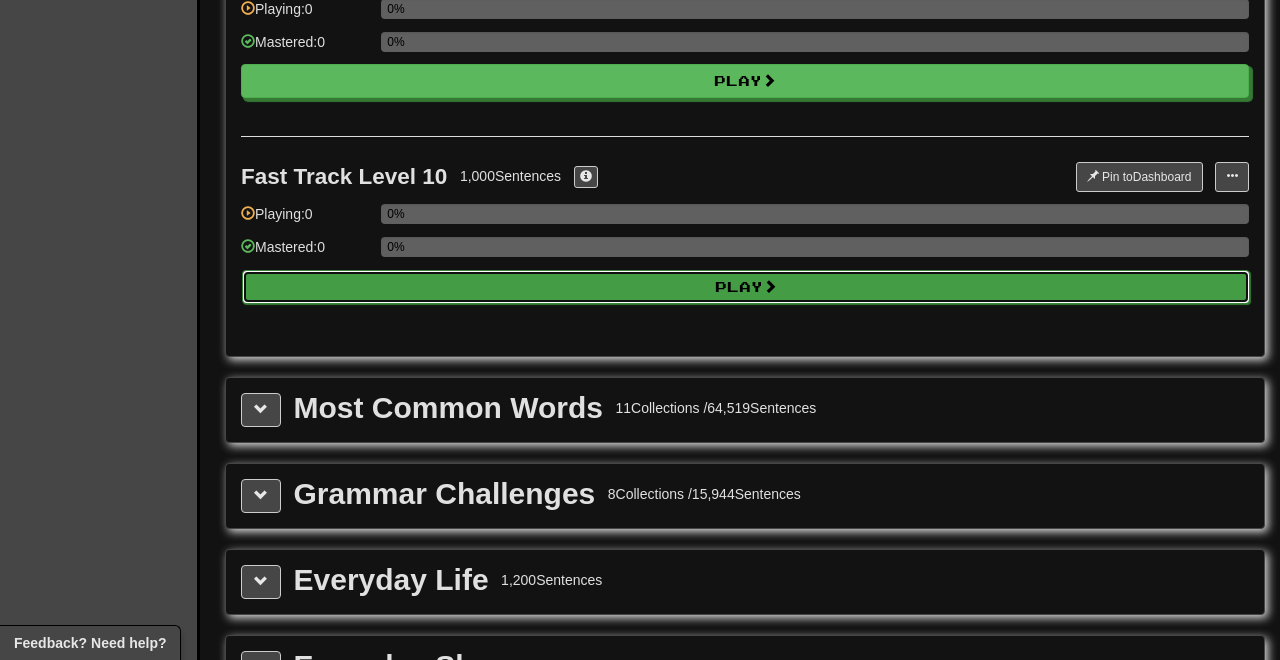 click on "Play" at bounding box center (746, 287) 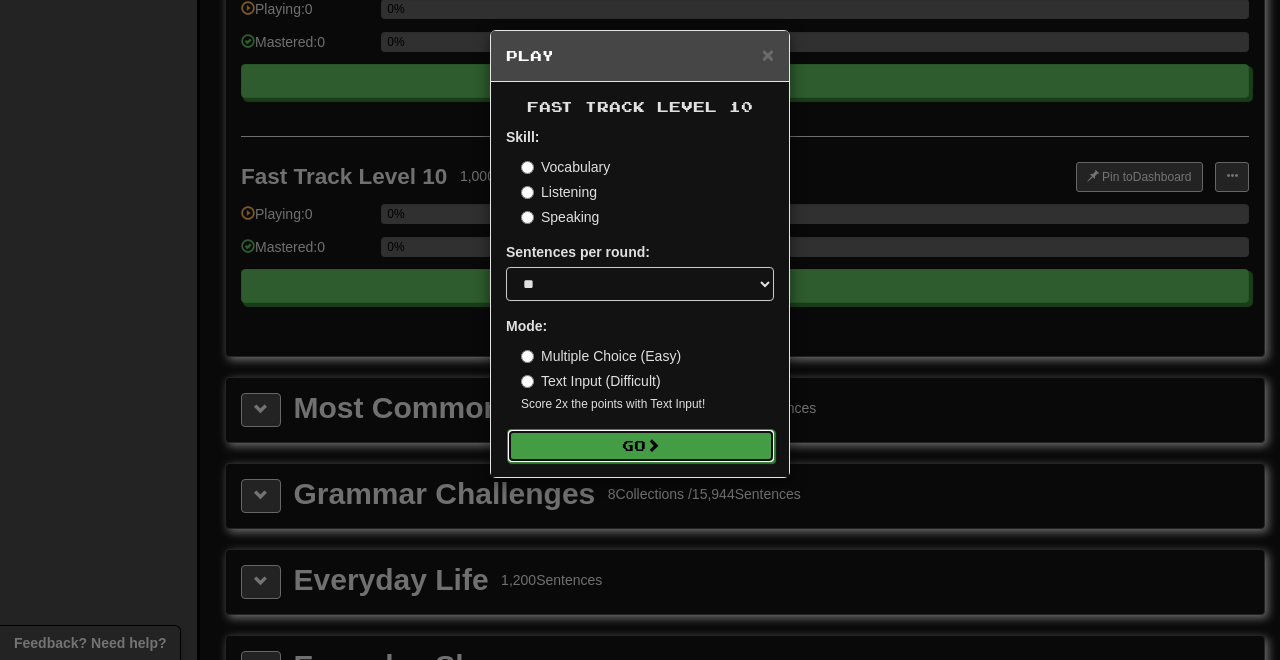 click on "Go" at bounding box center [641, 446] 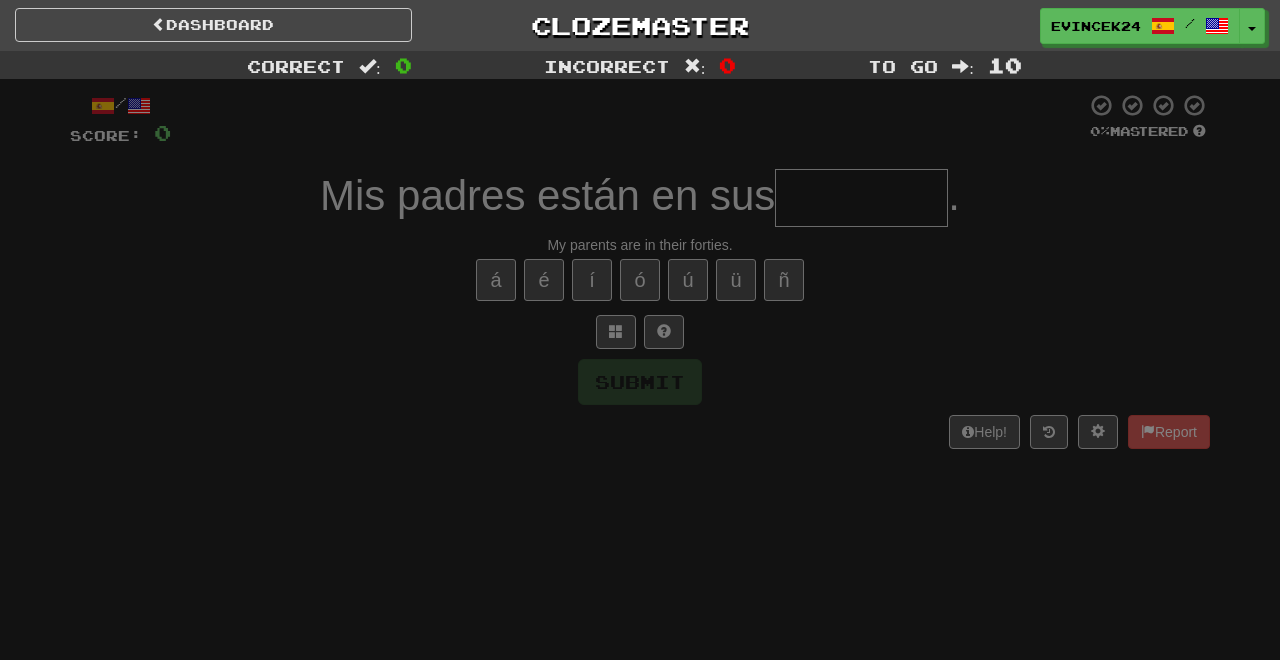 scroll, scrollTop: 0, scrollLeft: 0, axis: both 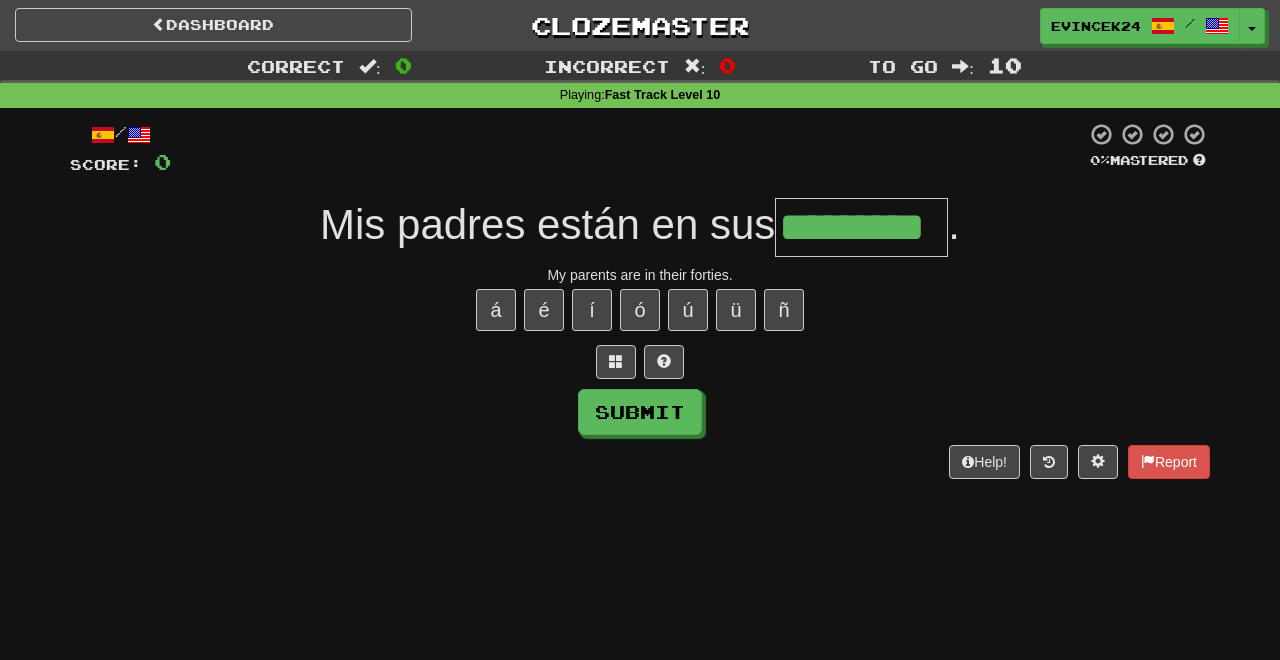type on "********" 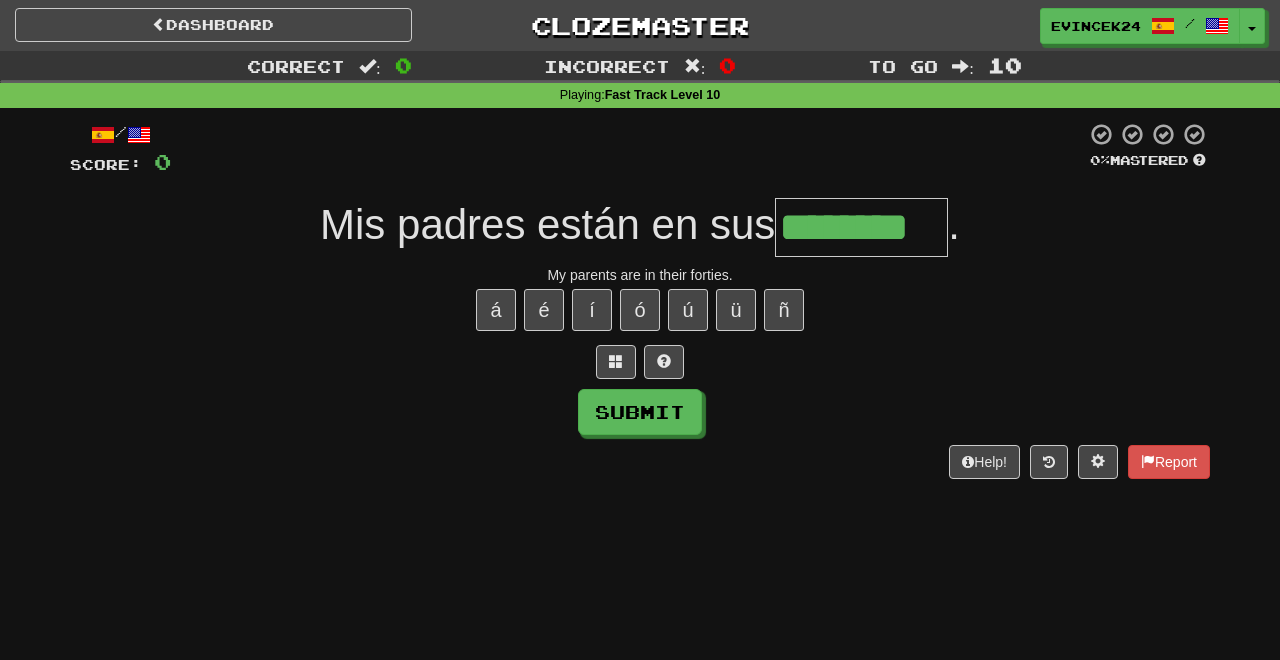 scroll, scrollTop: 0, scrollLeft: 0, axis: both 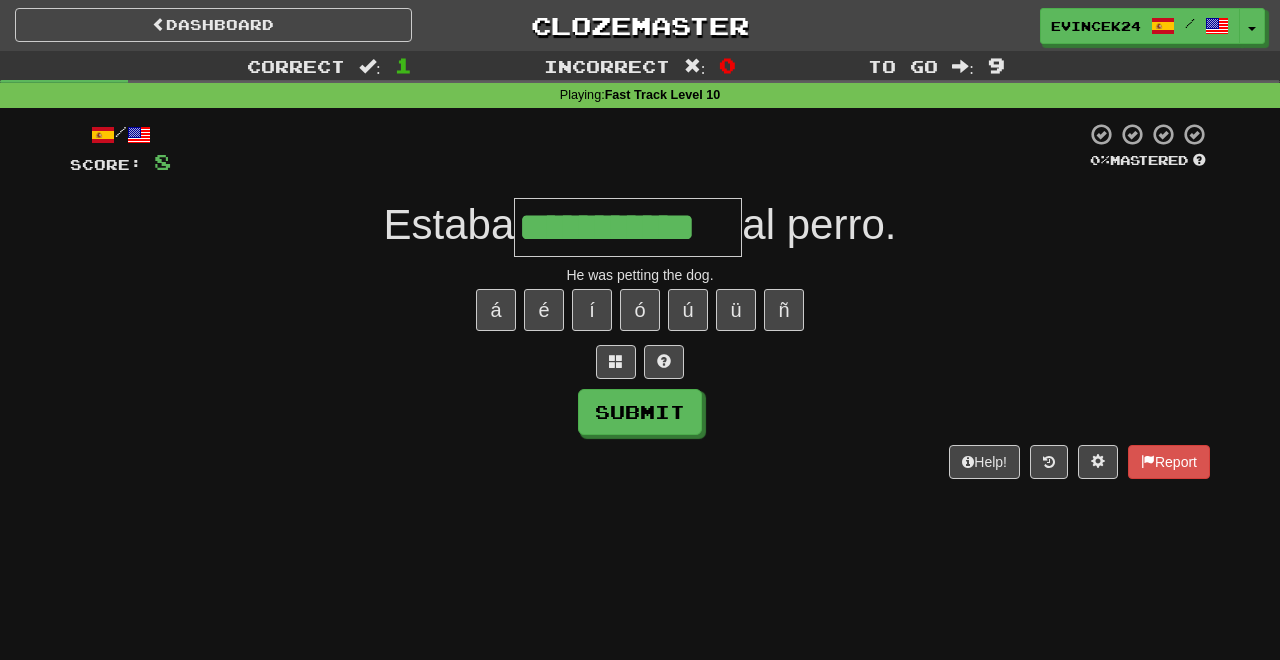 type on "**********" 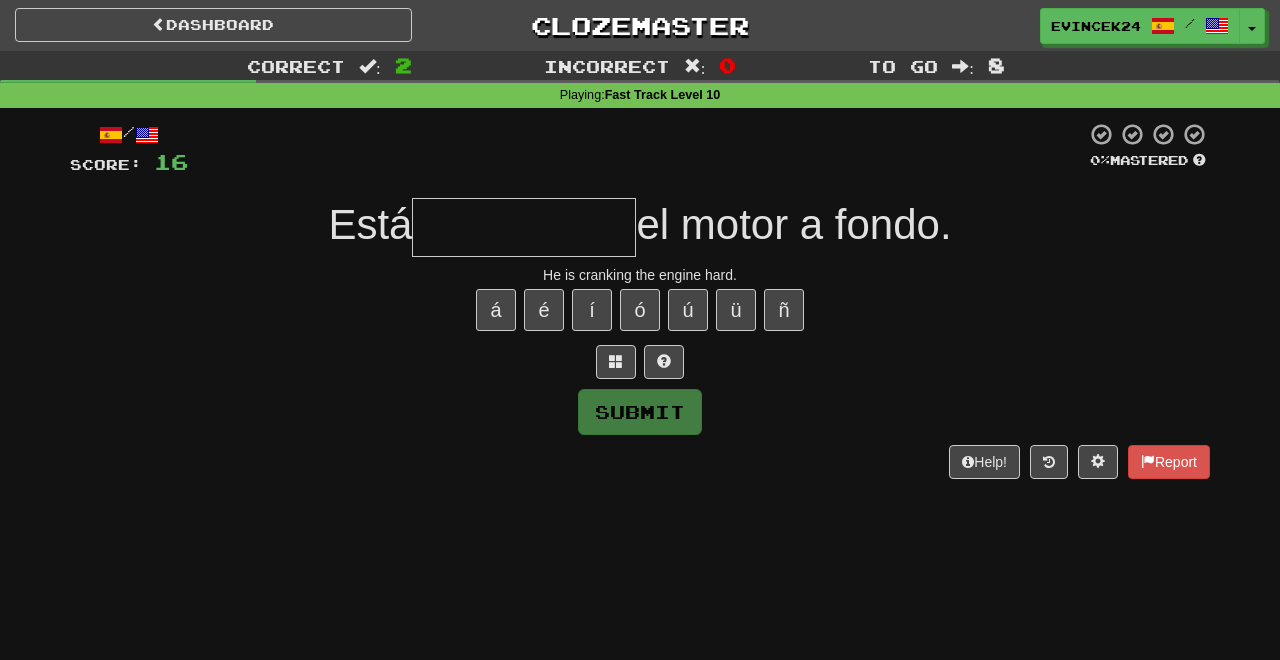 type on "**********" 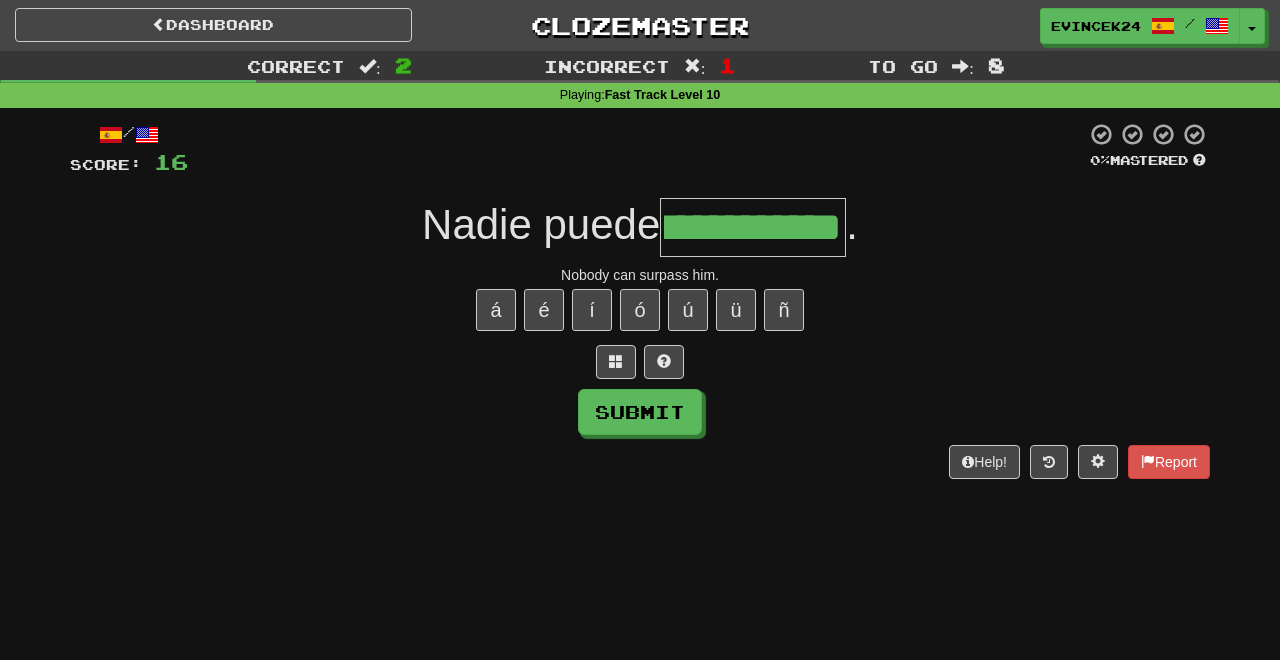 scroll, scrollTop: 0, scrollLeft: 66, axis: horizontal 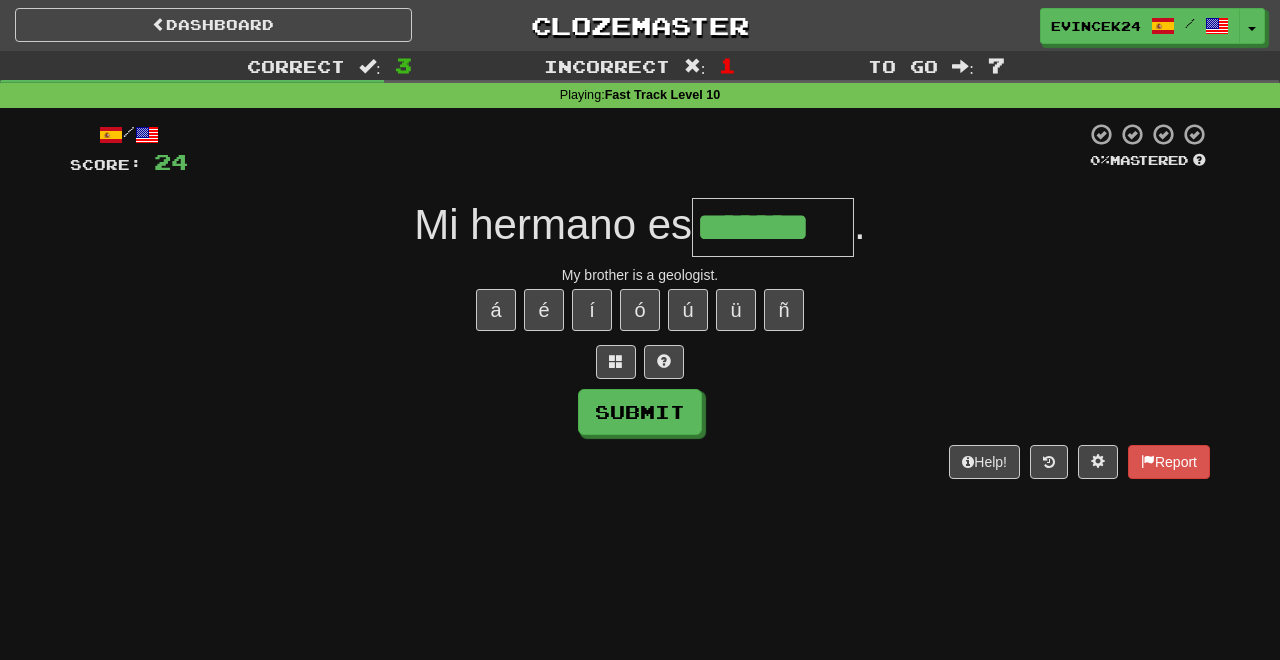 type on "*******" 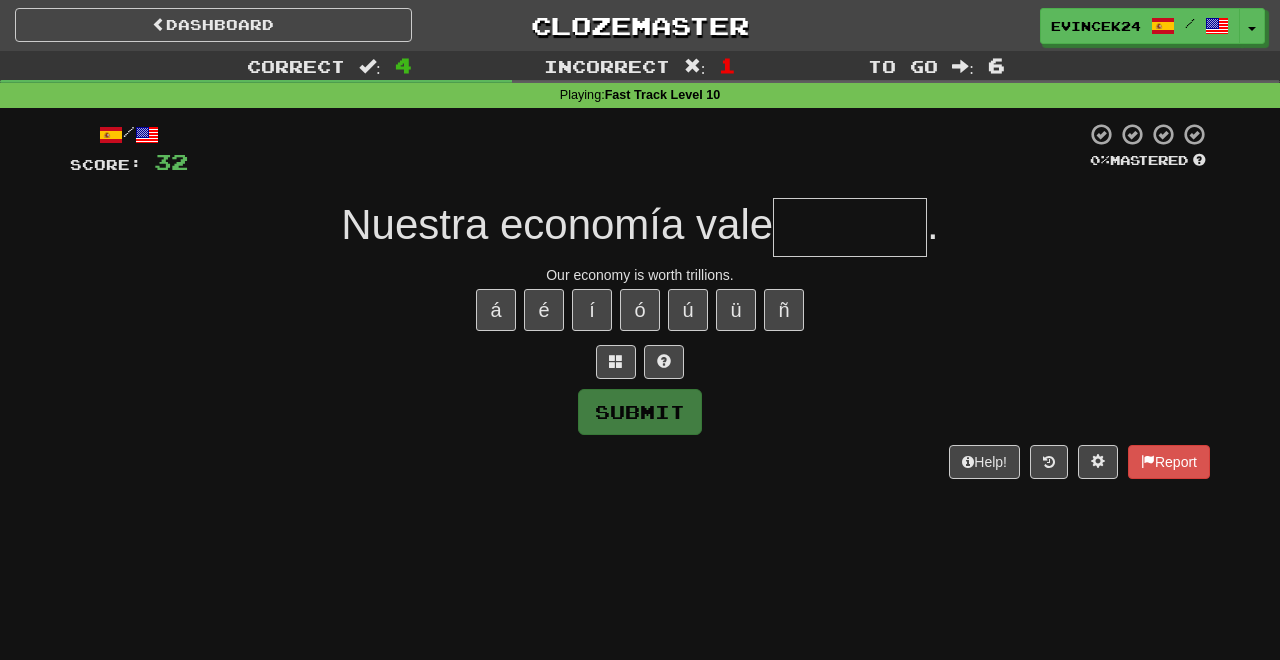 type on "*" 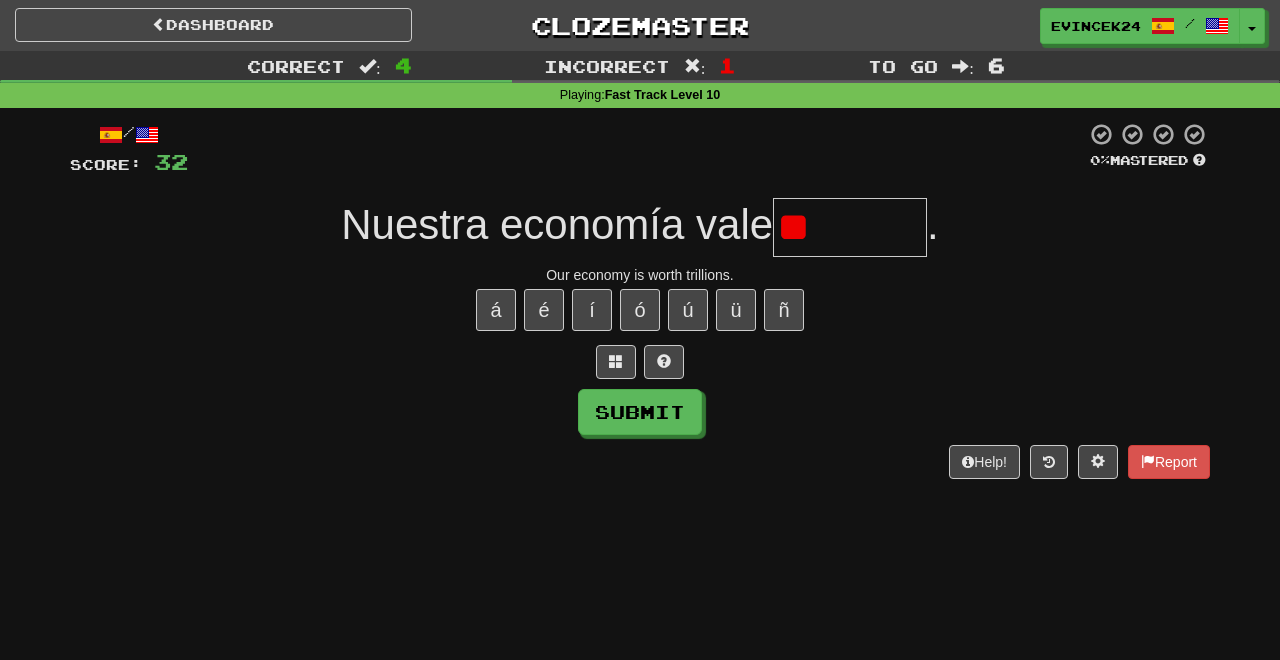 type on "*" 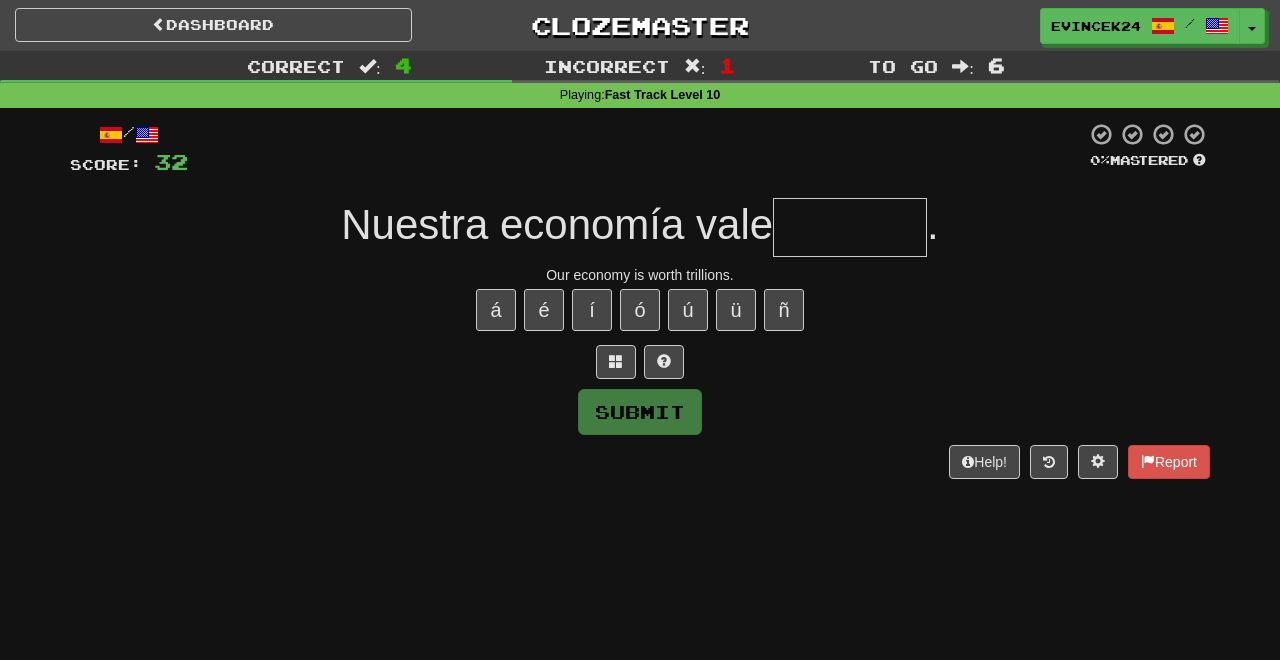 type on "*" 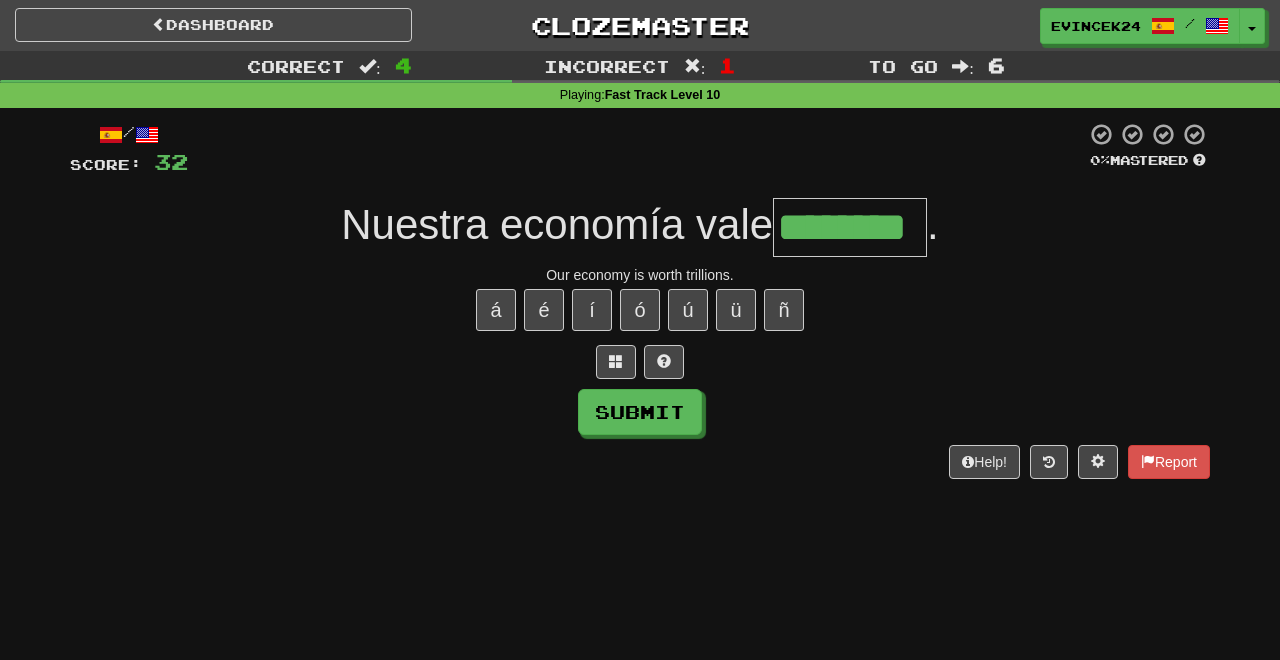type on "********" 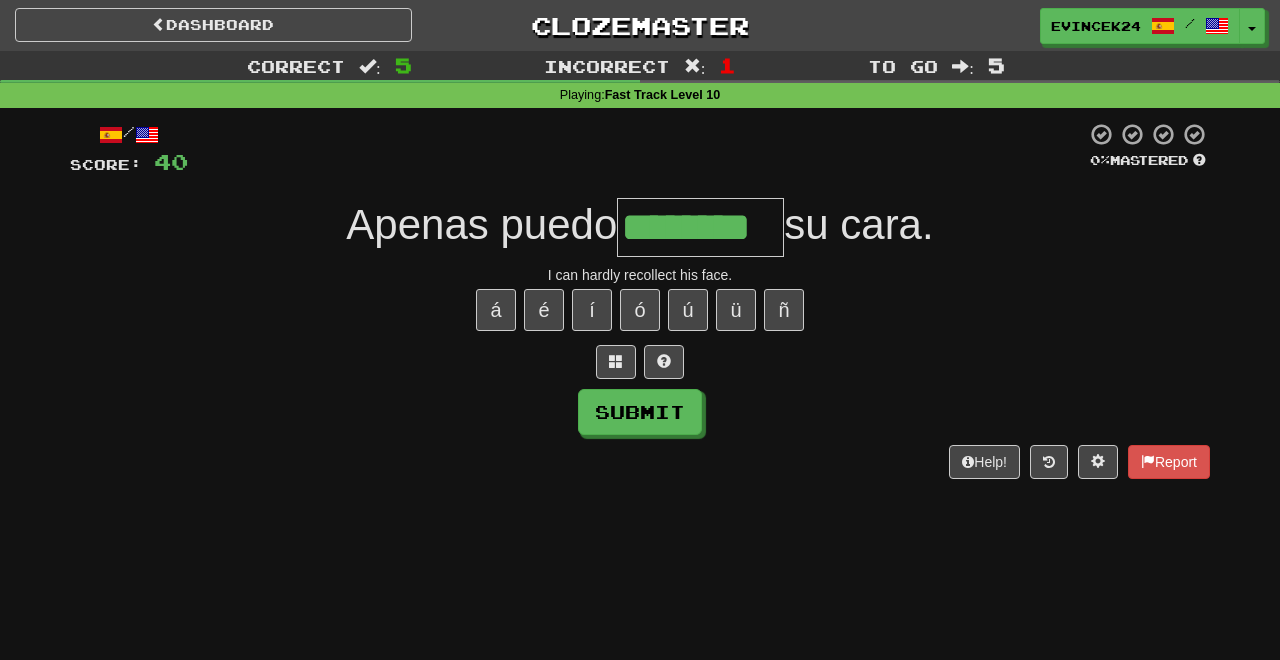 type on "********" 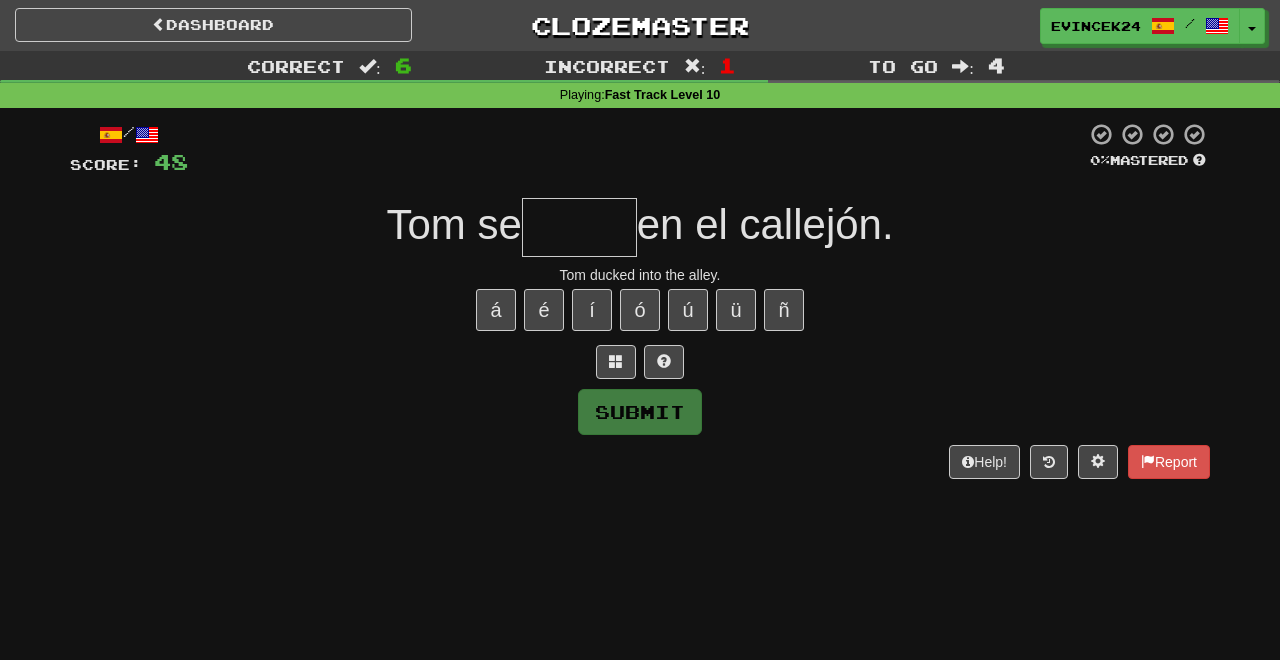 type on "*" 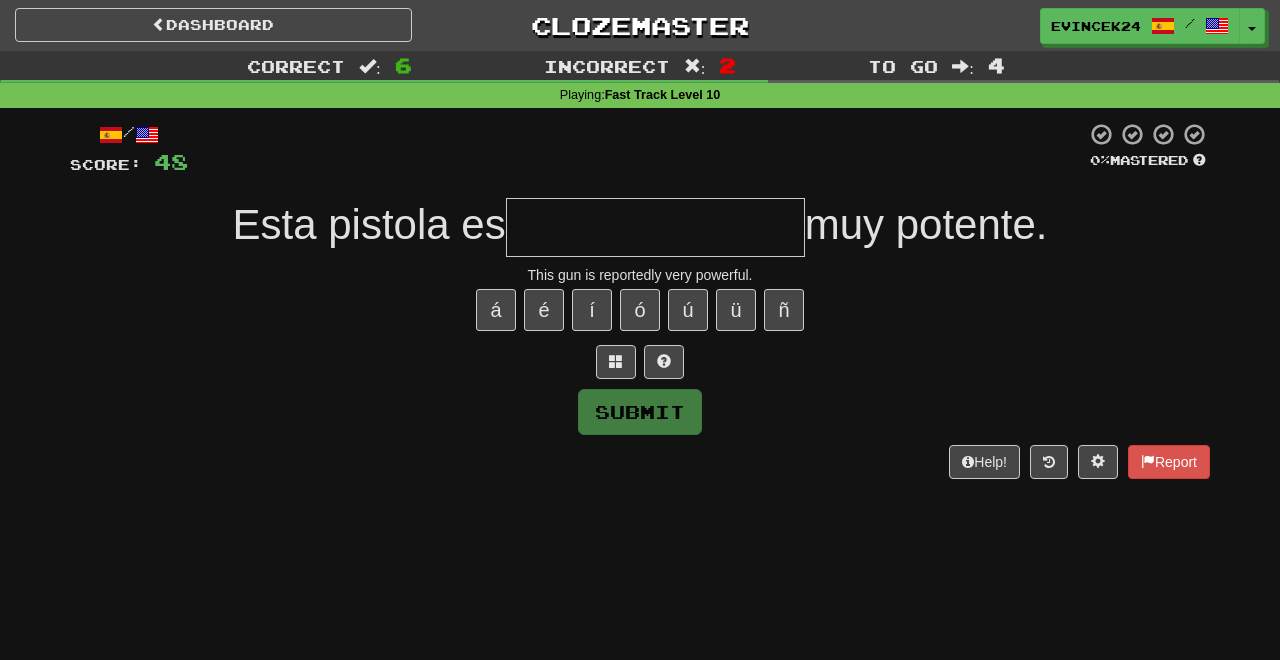 type on "*" 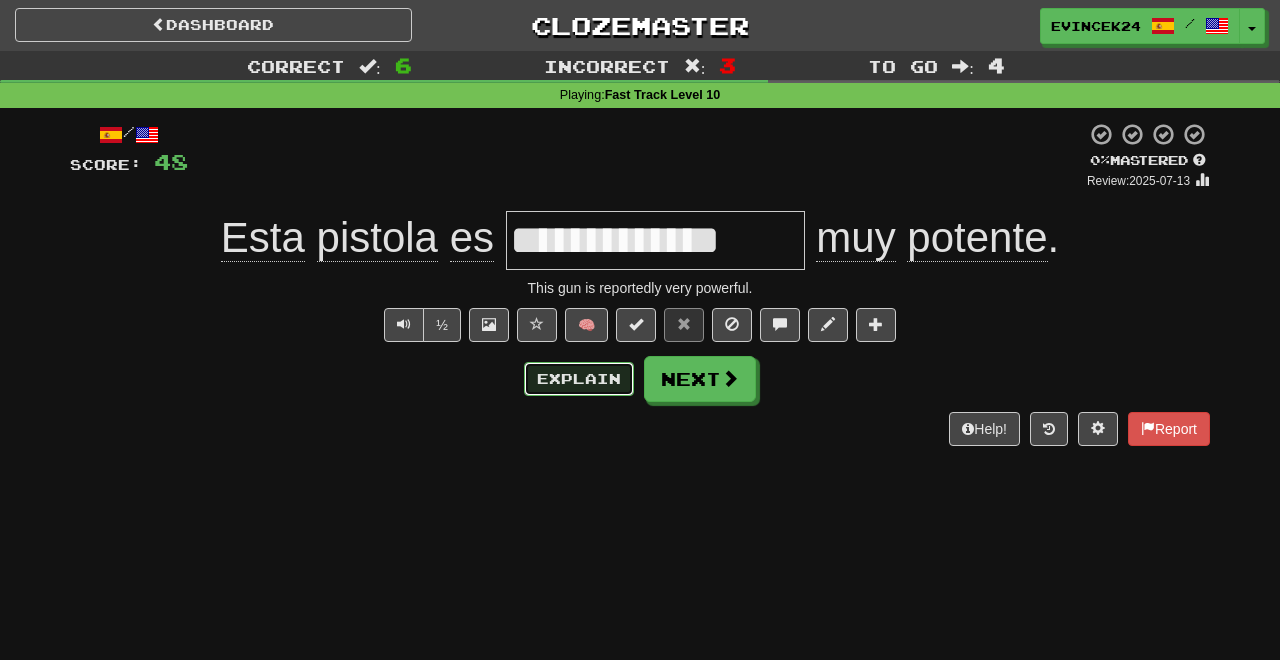 click on "Explain" at bounding box center (579, 379) 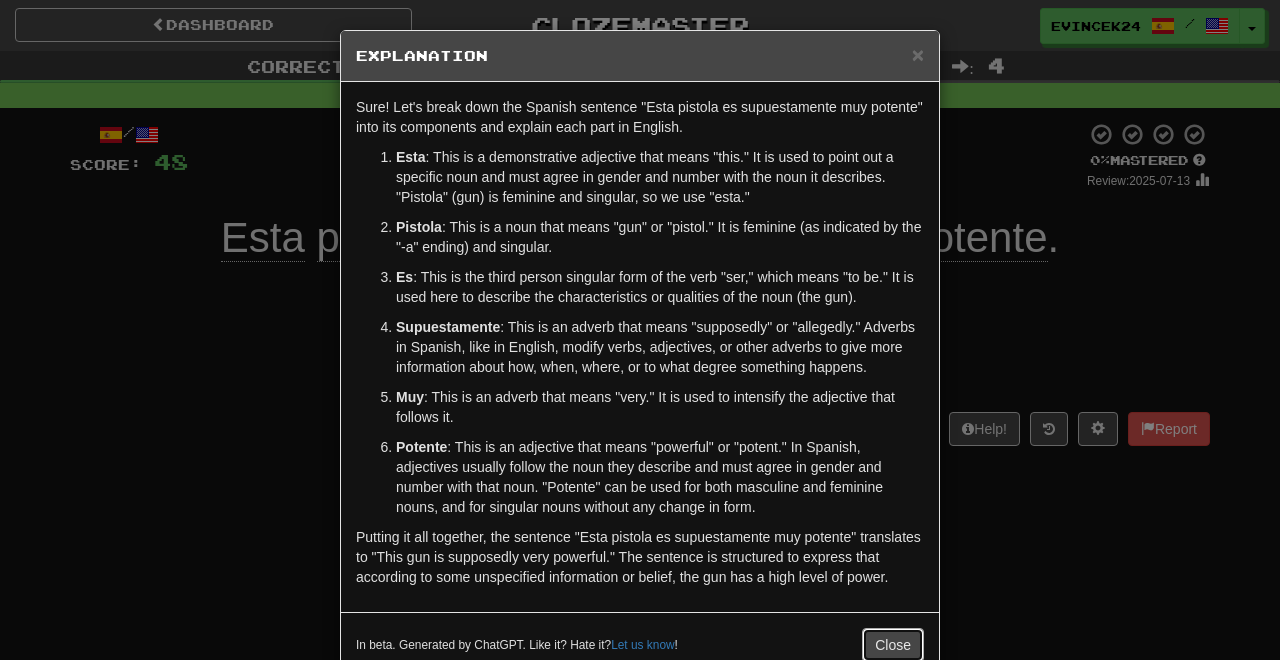 click on "Close" at bounding box center [893, 645] 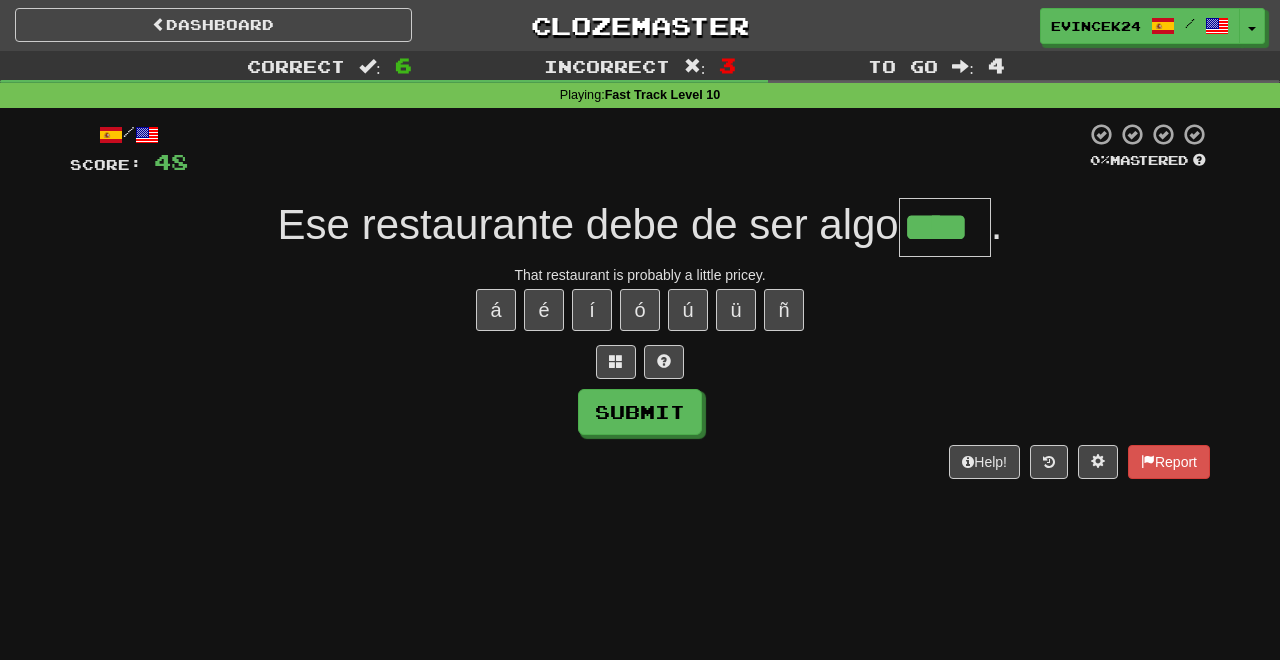 type on "****" 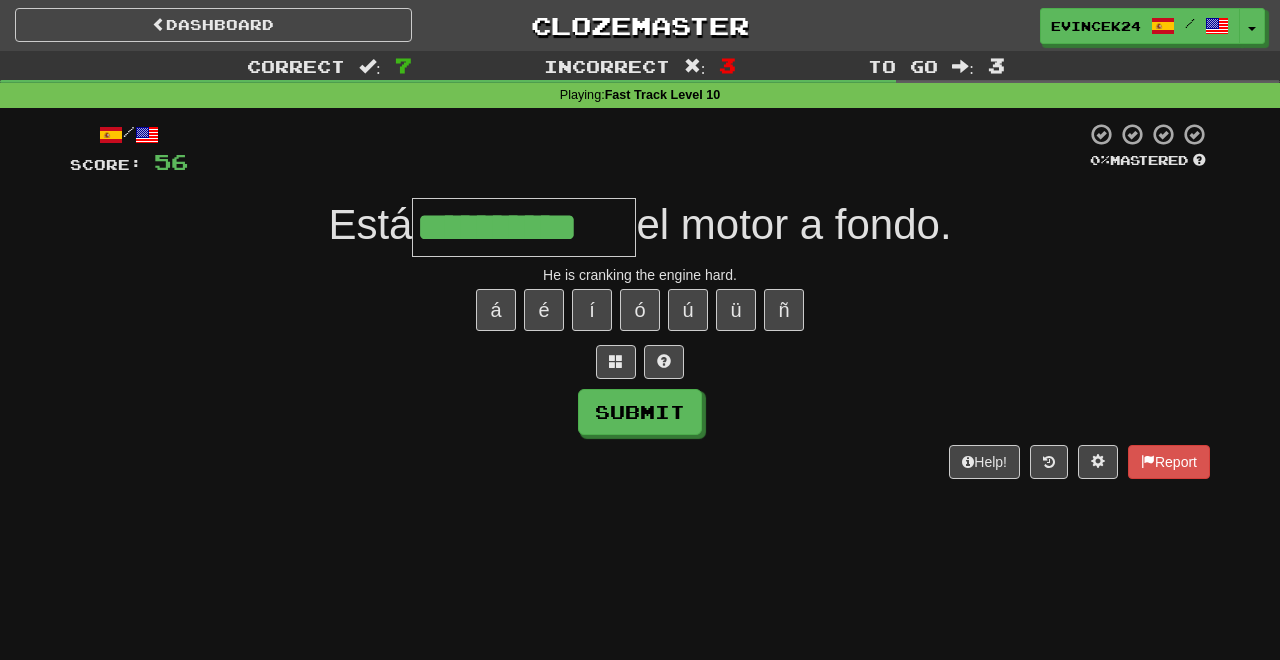 type on "**********" 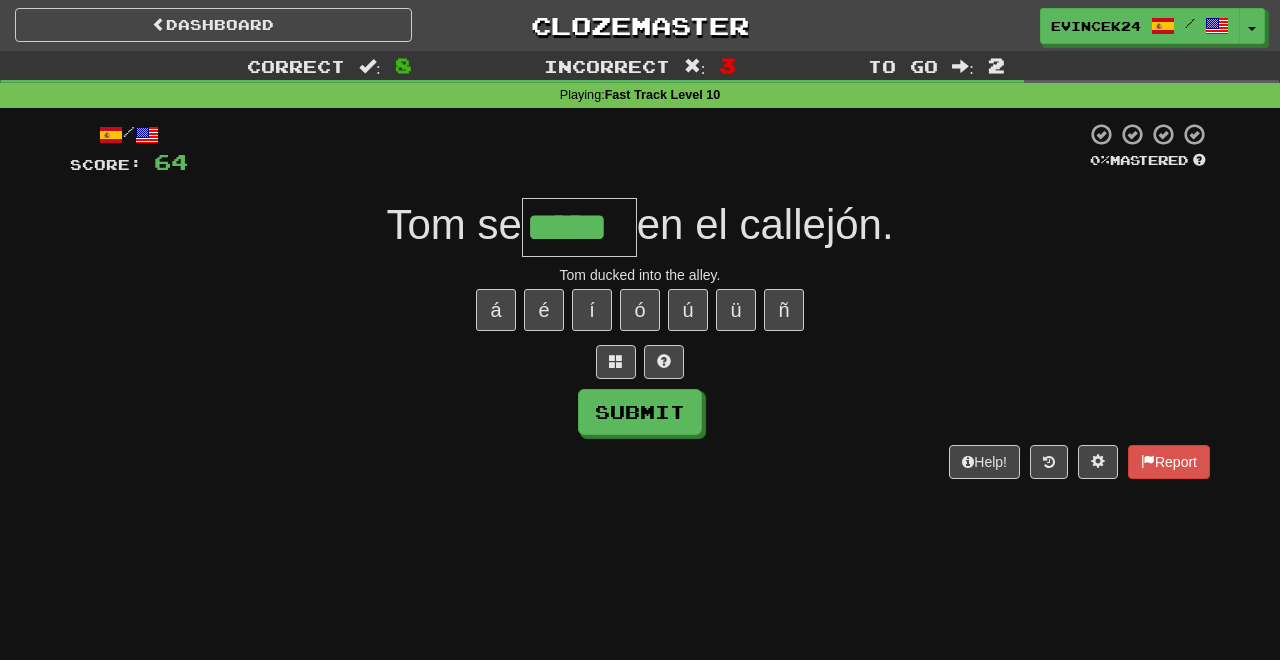 type on "*****" 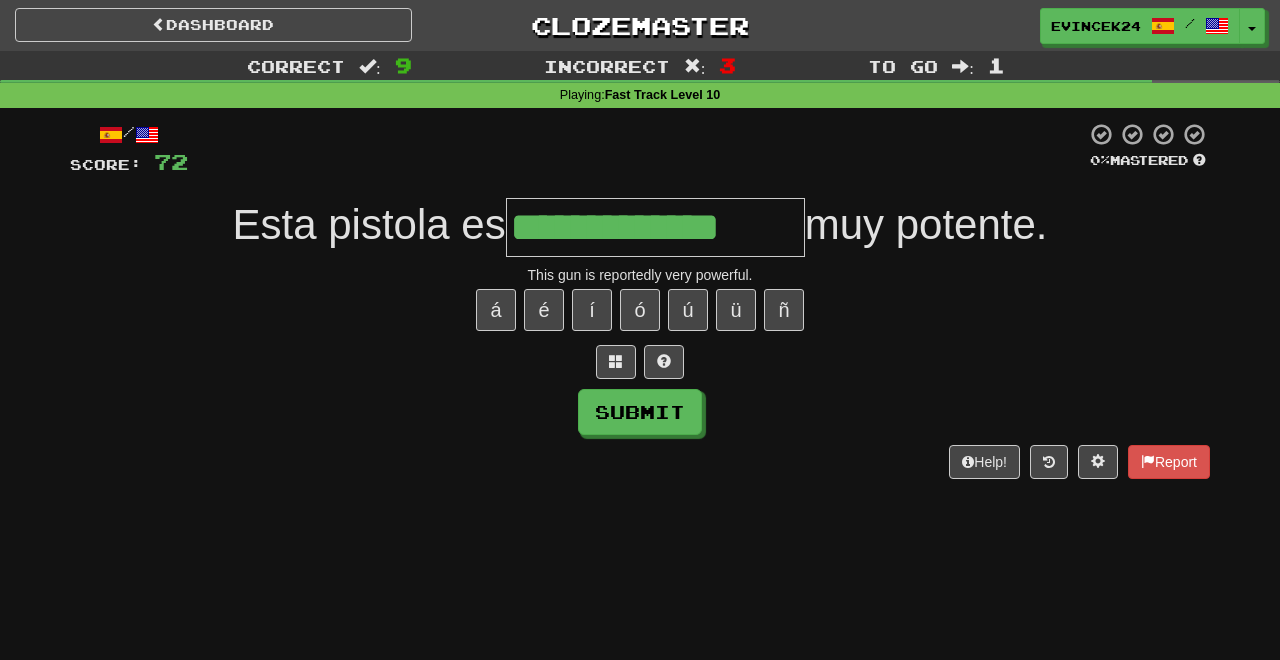 type on "**********" 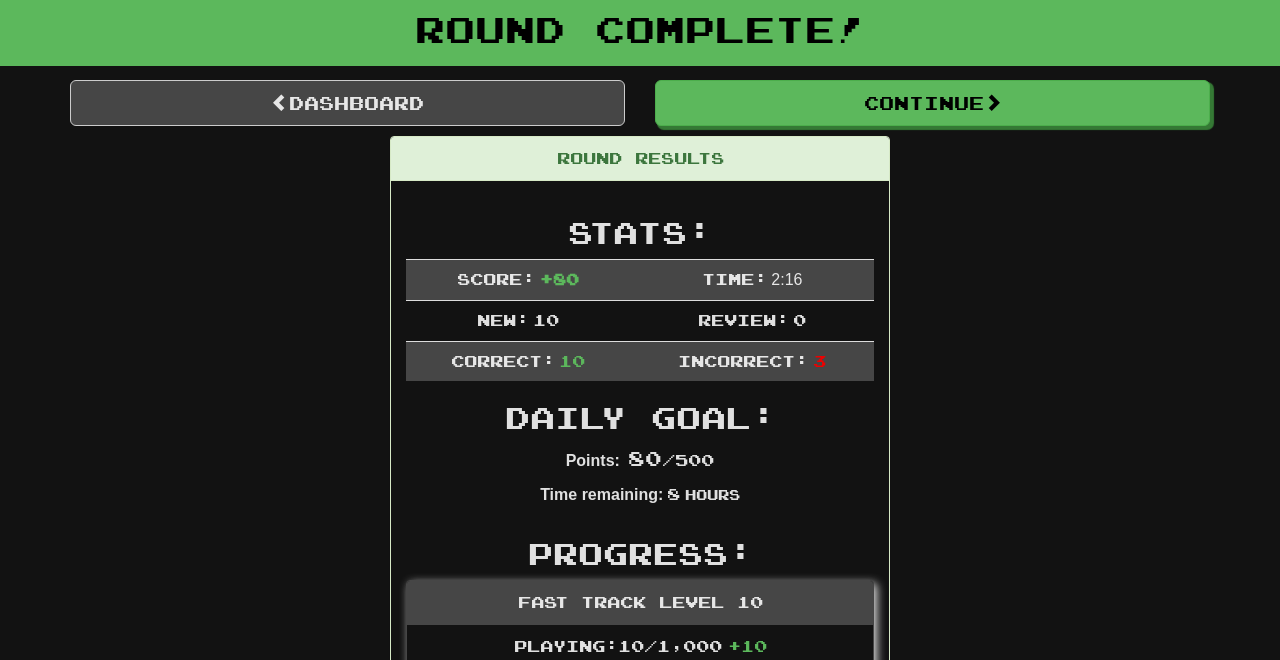 scroll, scrollTop: 0, scrollLeft: 0, axis: both 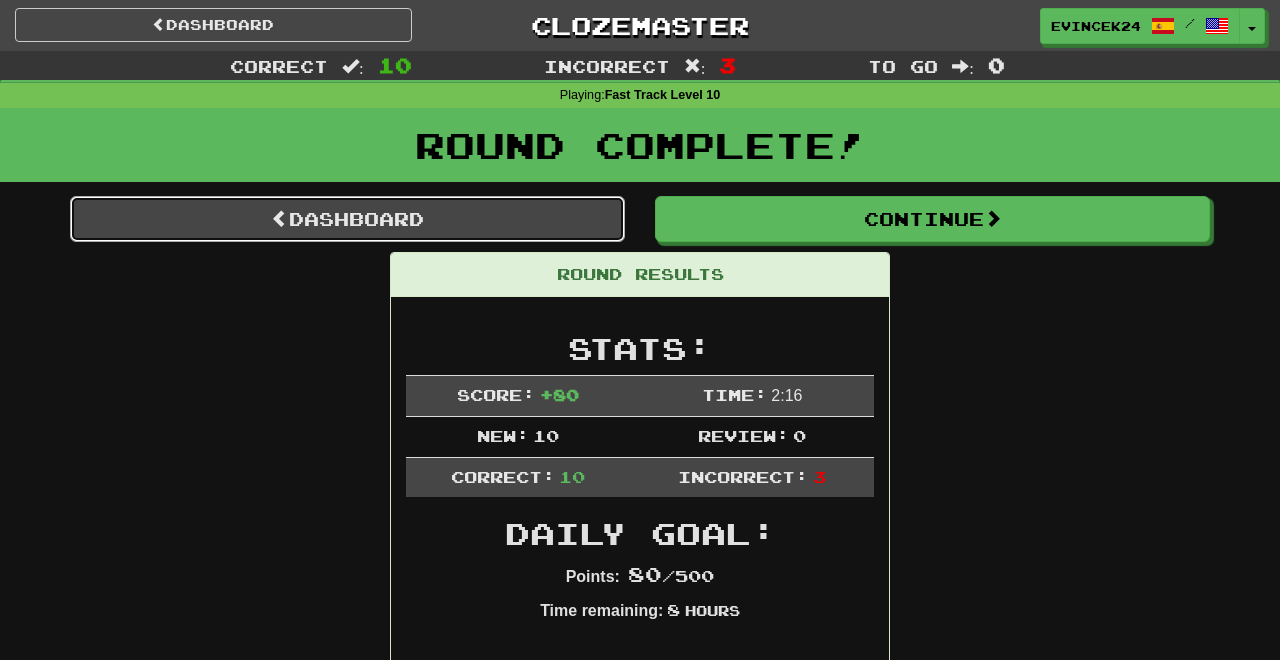 click on "Dashboard" at bounding box center (347, 219) 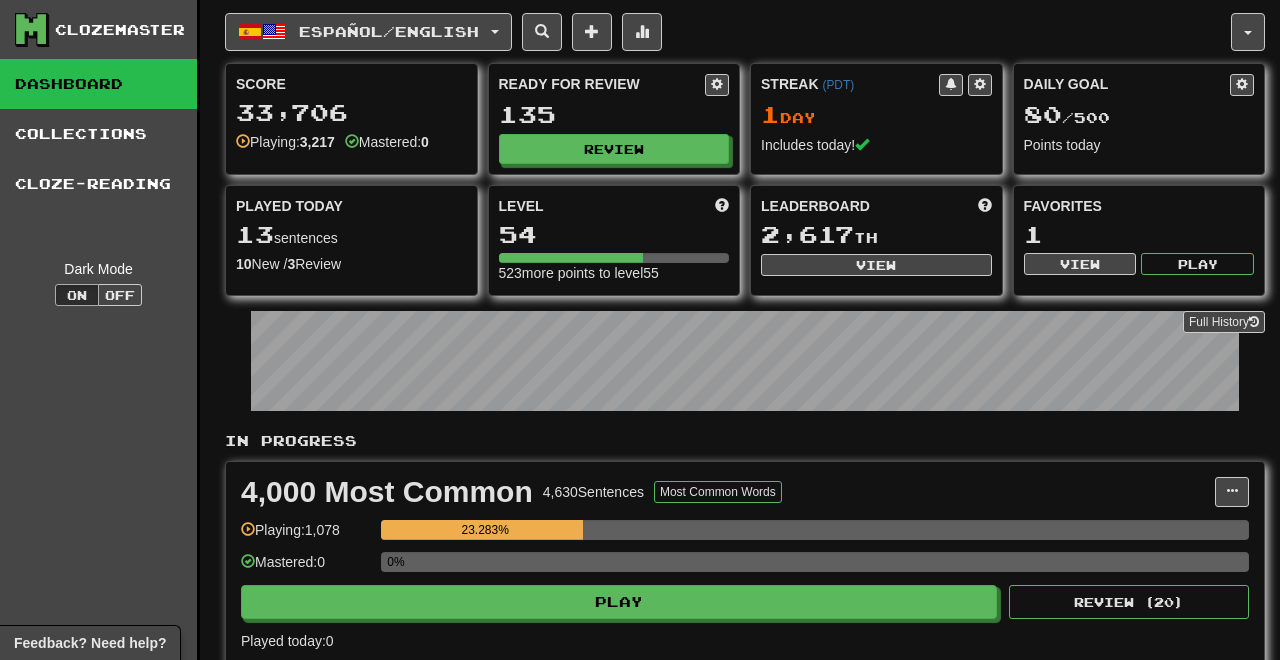scroll, scrollTop: 0, scrollLeft: 0, axis: both 